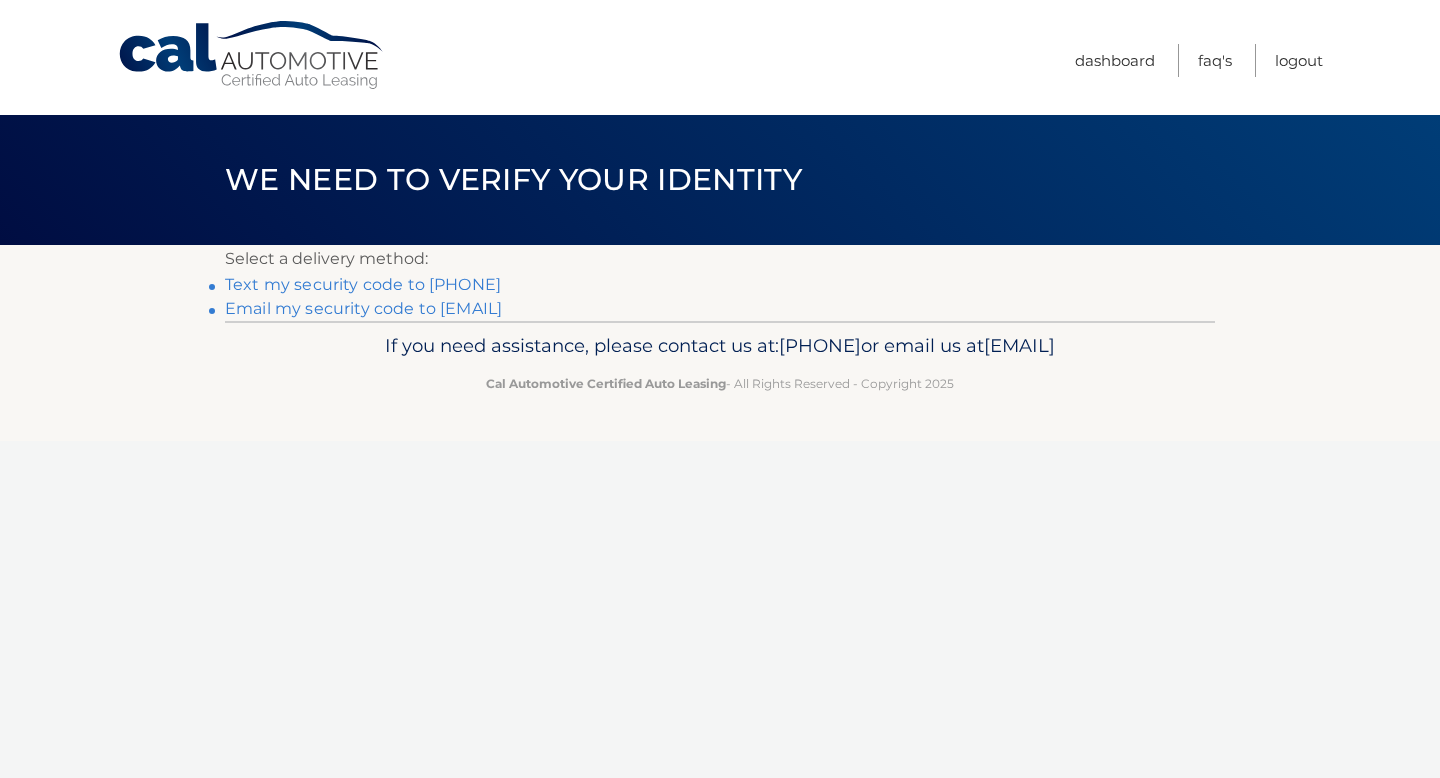 scroll, scrollTop: 0, scrollLeft: 0, axis: both 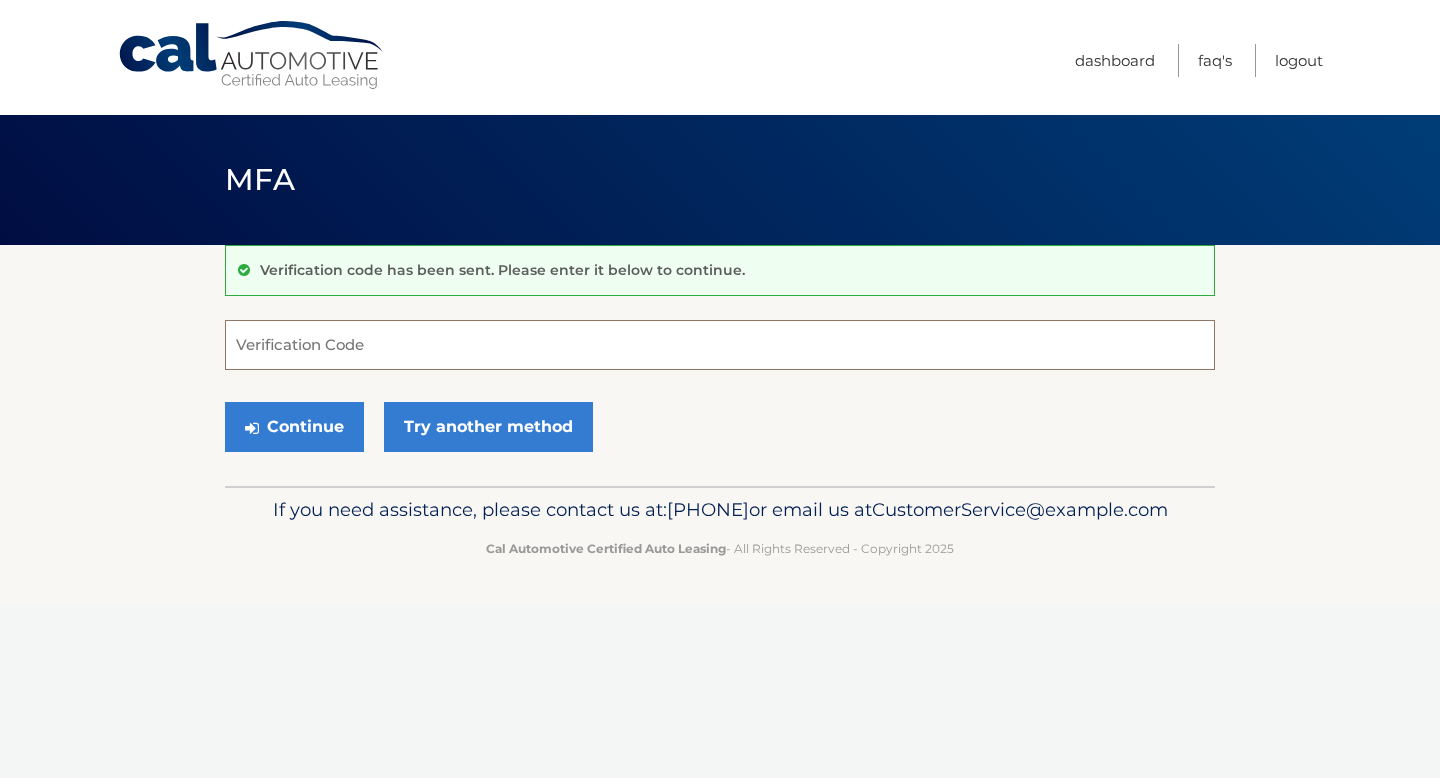 click on "Verification Code" at bounding box center [720, 345] 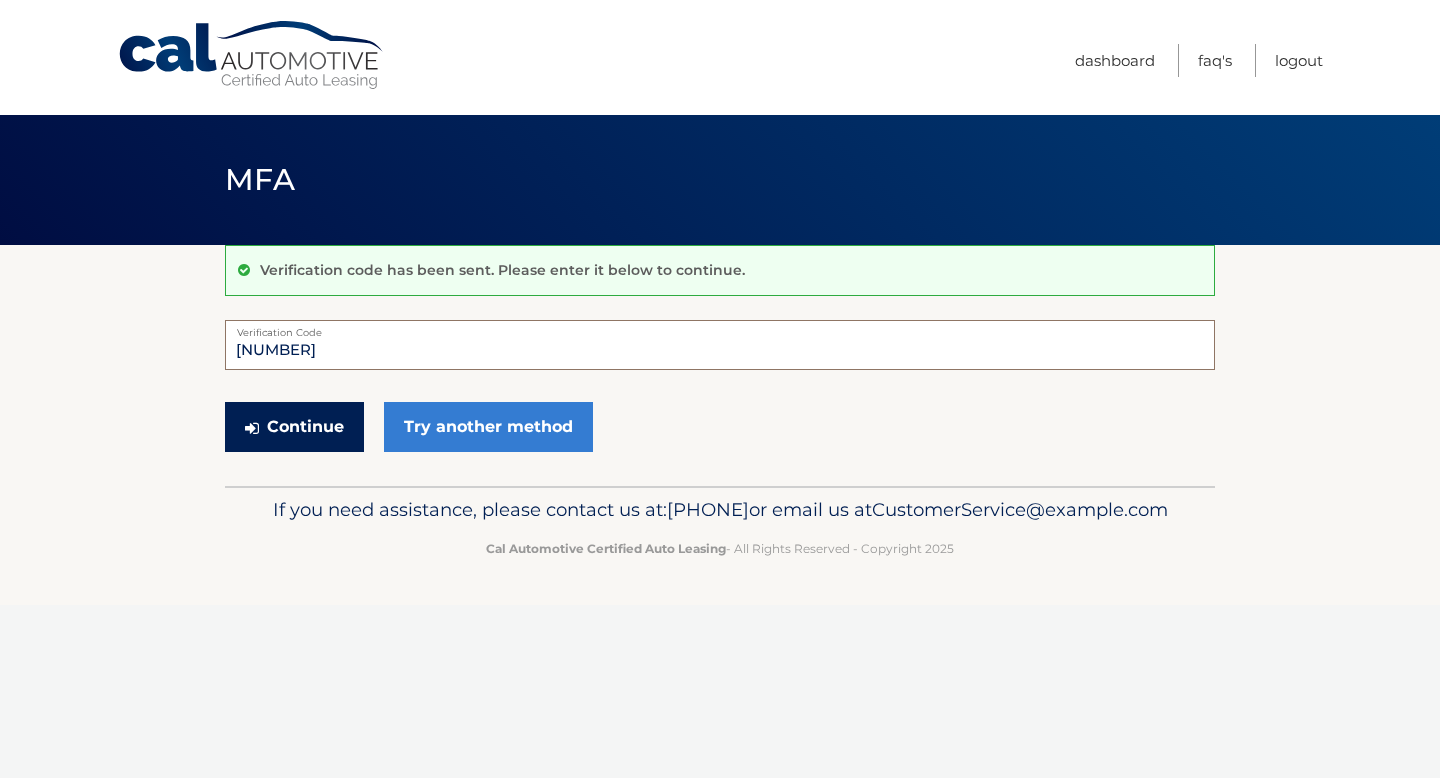 type on "120459" 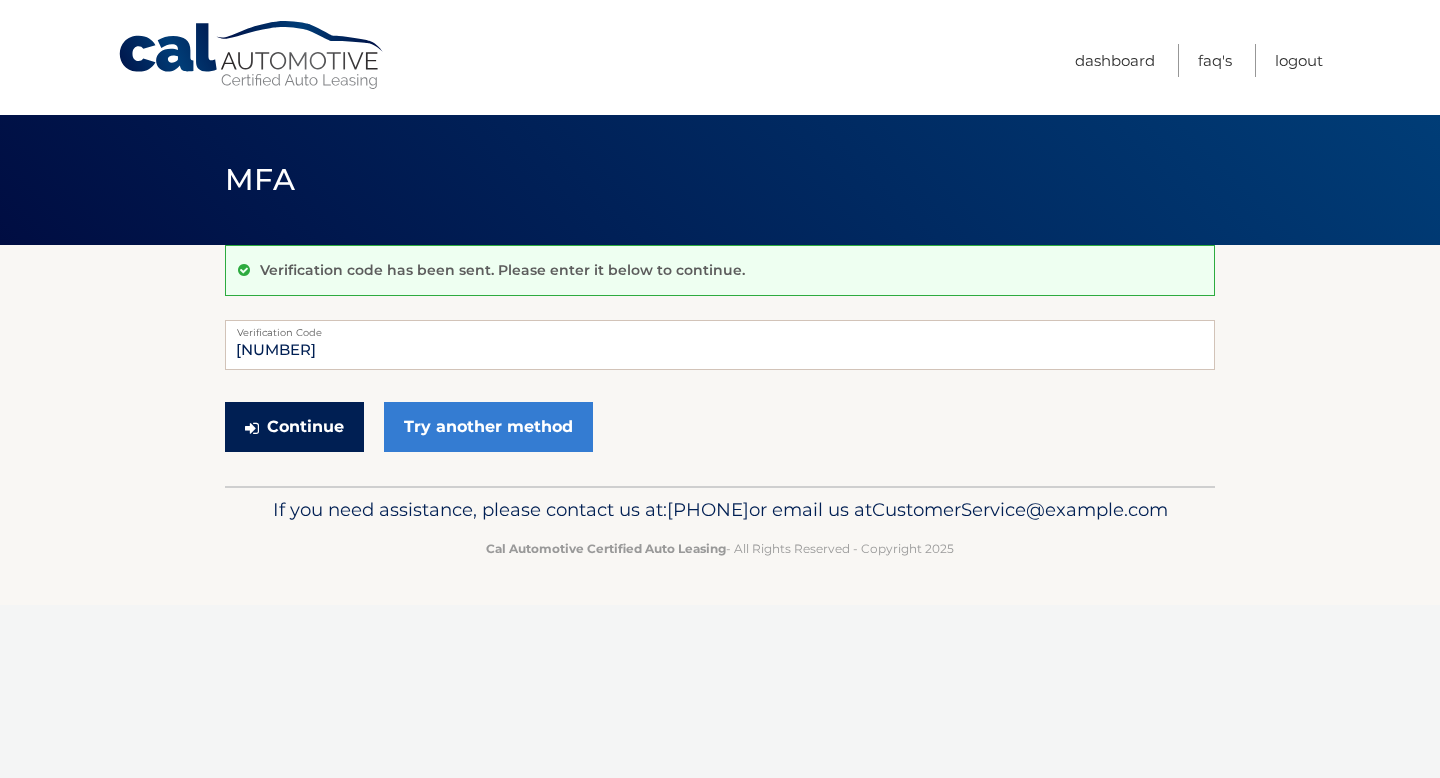 click on "Continue" at bounding box center (294, 427) 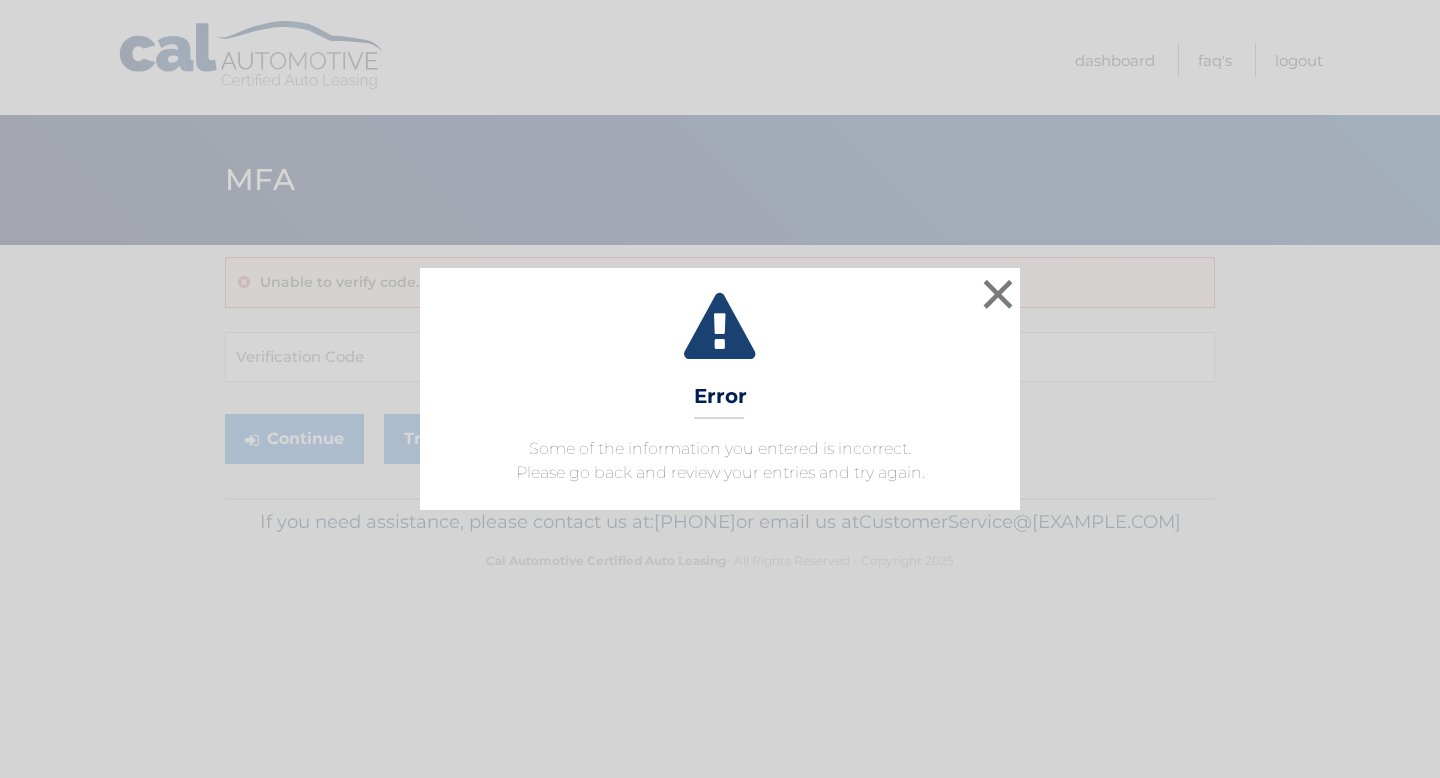 scroll, scrollTop: 0, scrollLeft: 0, axis: both 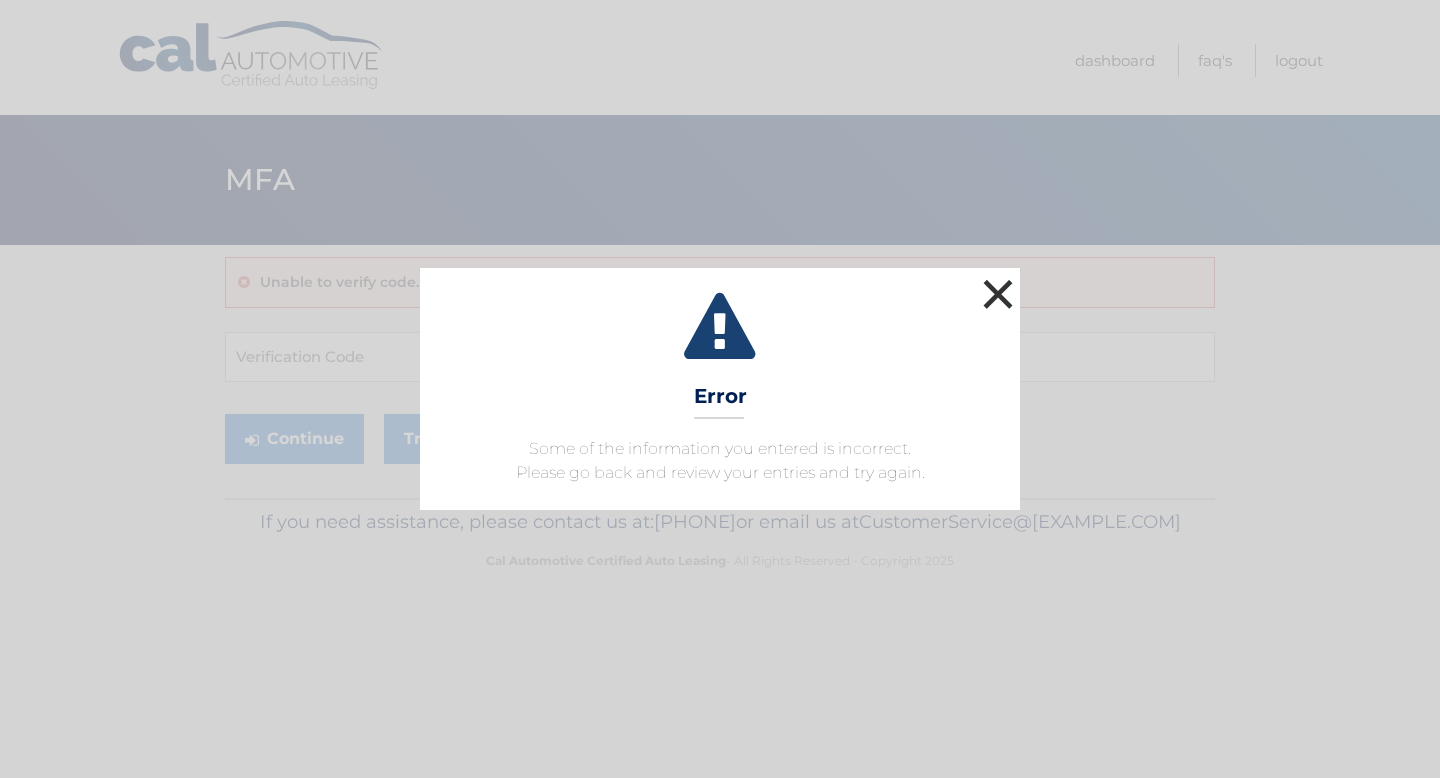click on "×" at bounding box center [998, 294] 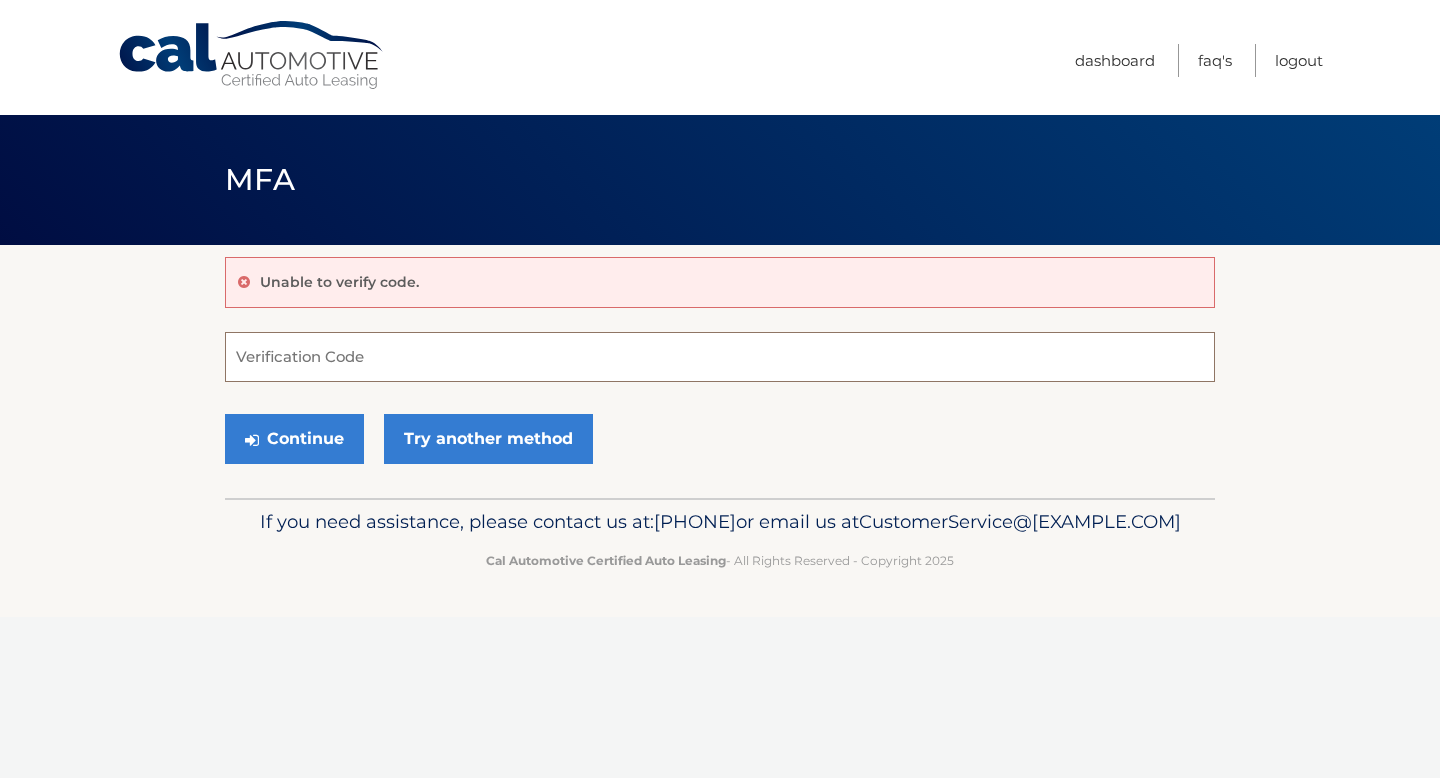 click on "Verification Code" at bounding box center (720, 357) 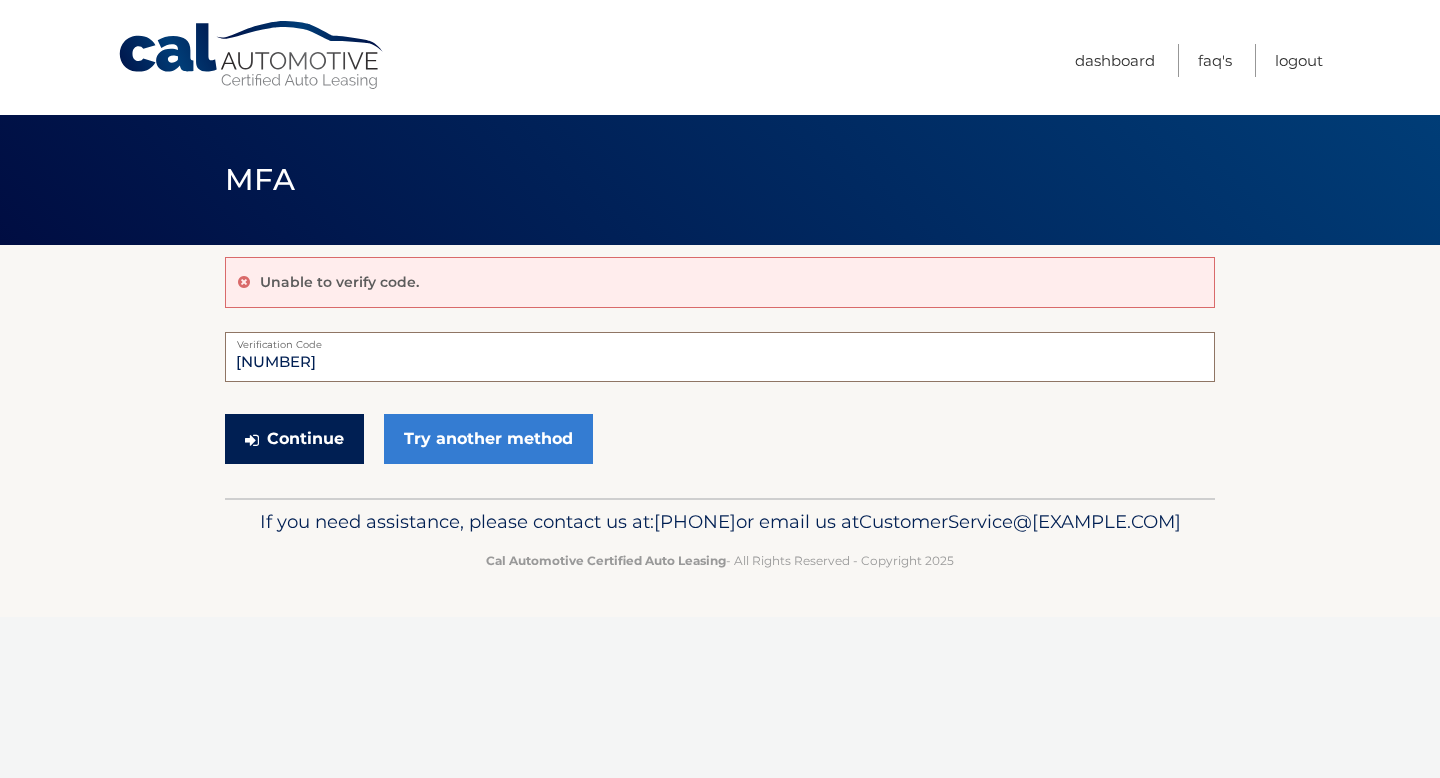 type on "120459" 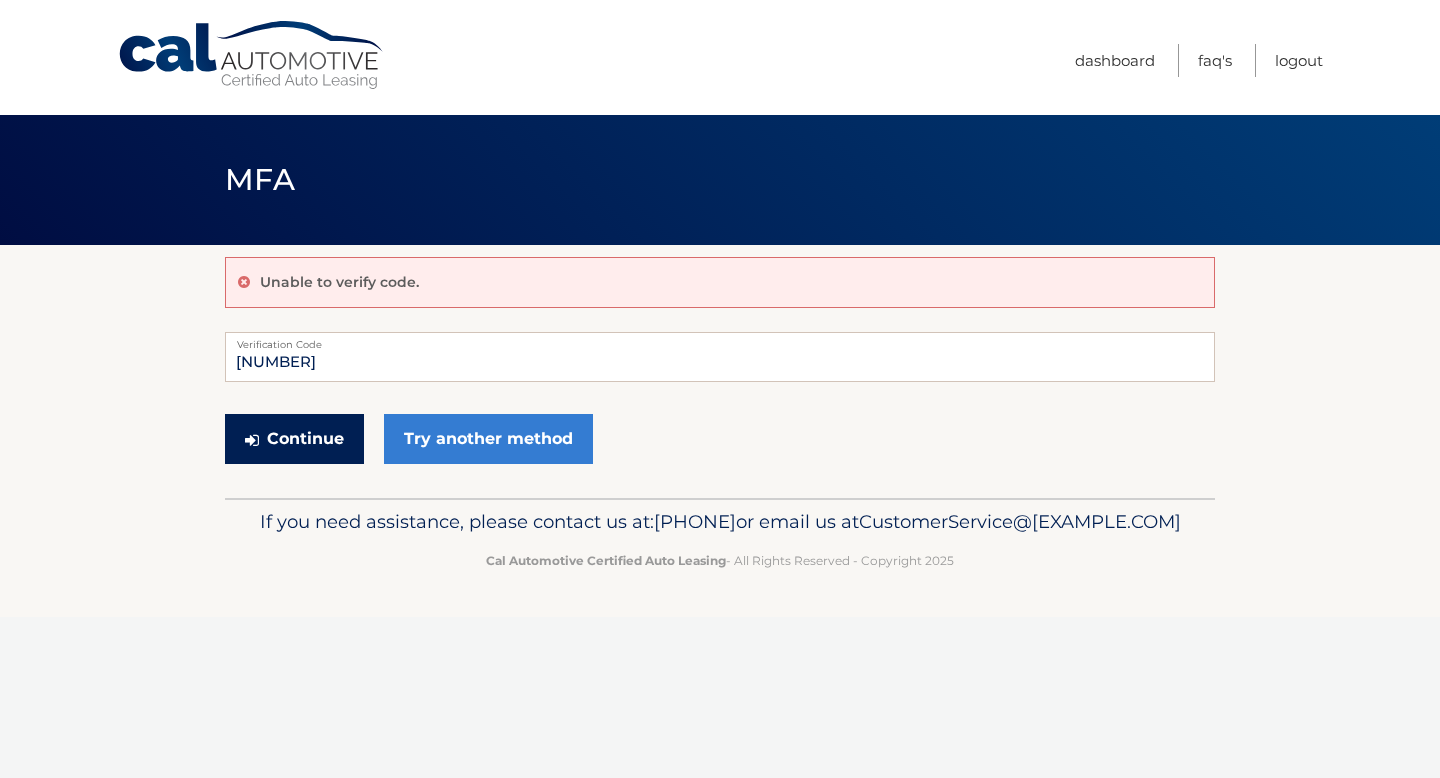 click on "Continue" at bounding box center (294, 439) 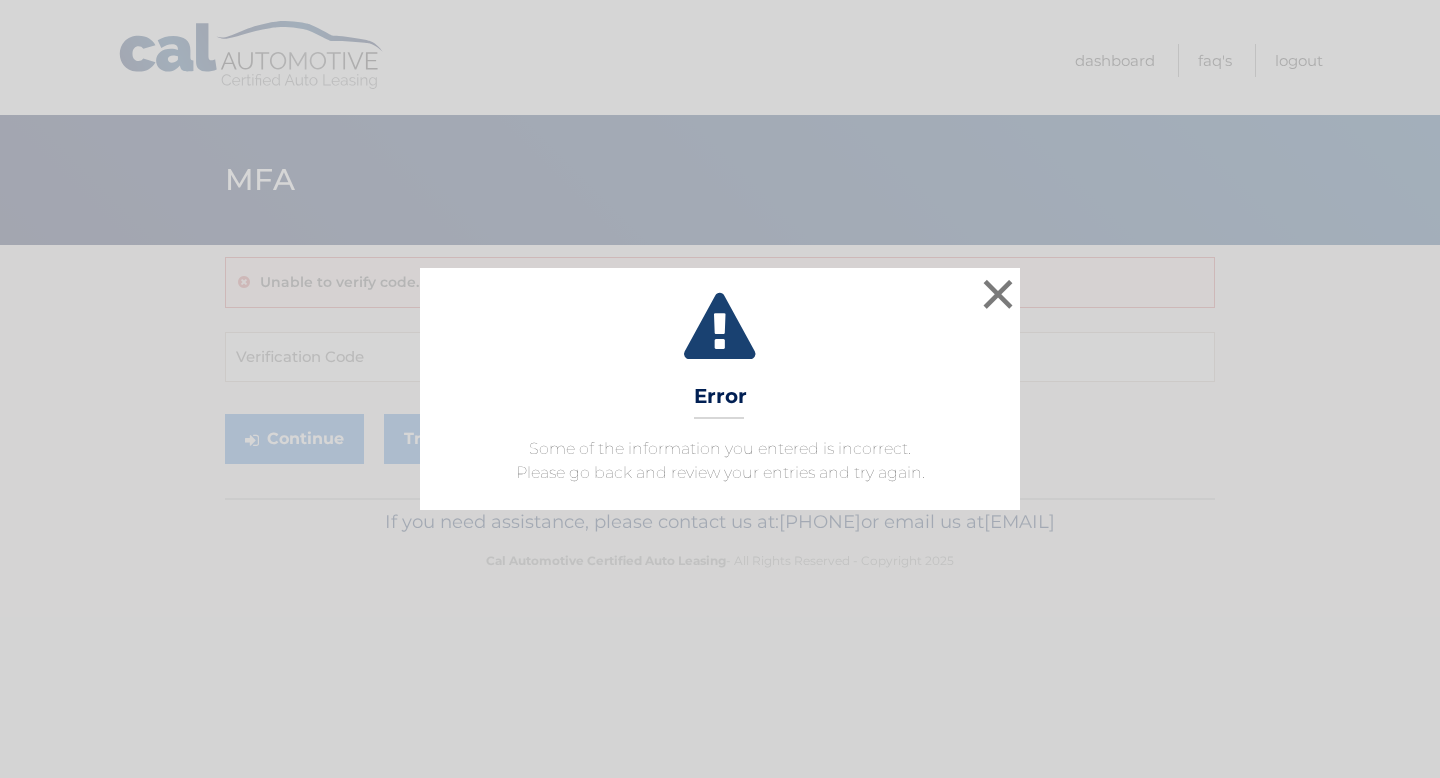 scroll, scrollTop: 0, scrollLeft: 0, axis: both 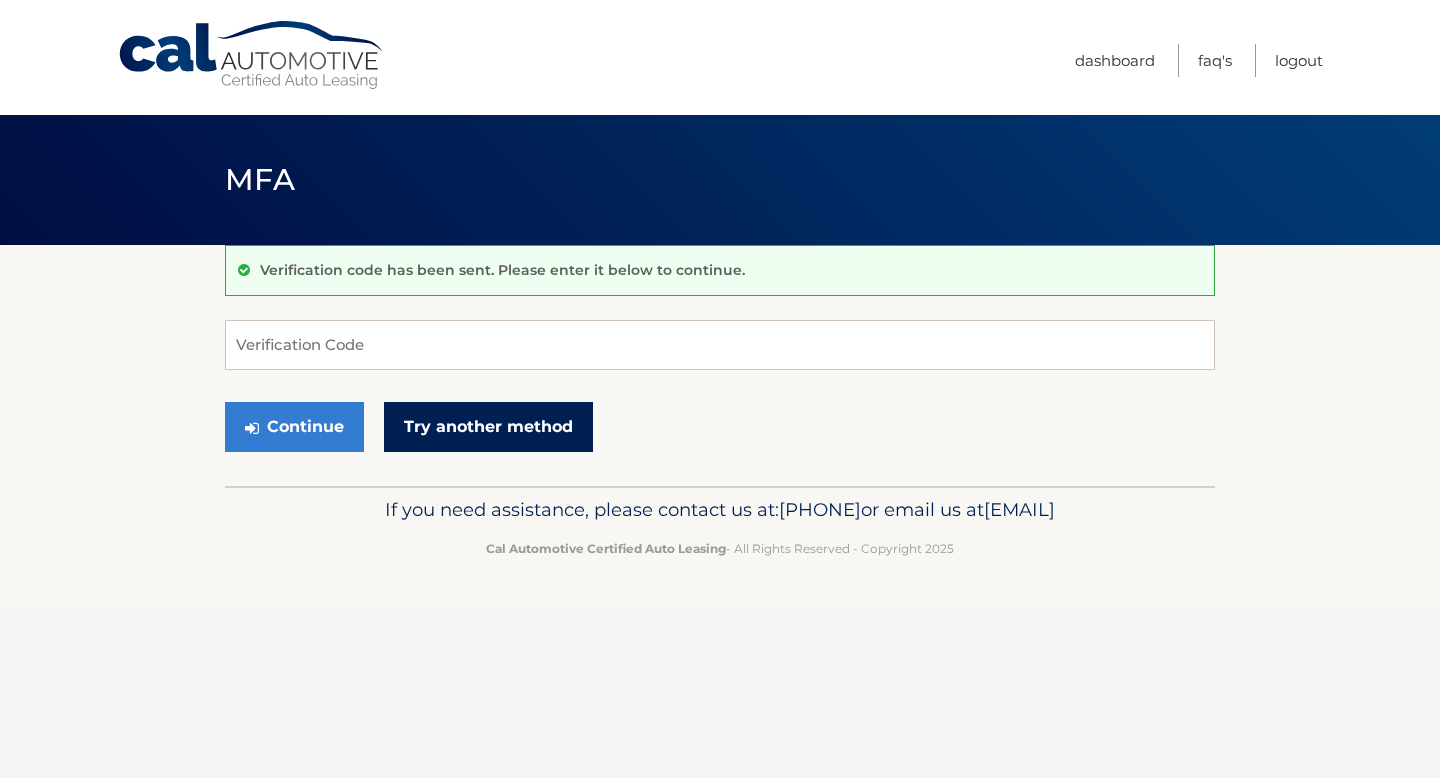 click on "Try another method" at bounding box center [488, 427] 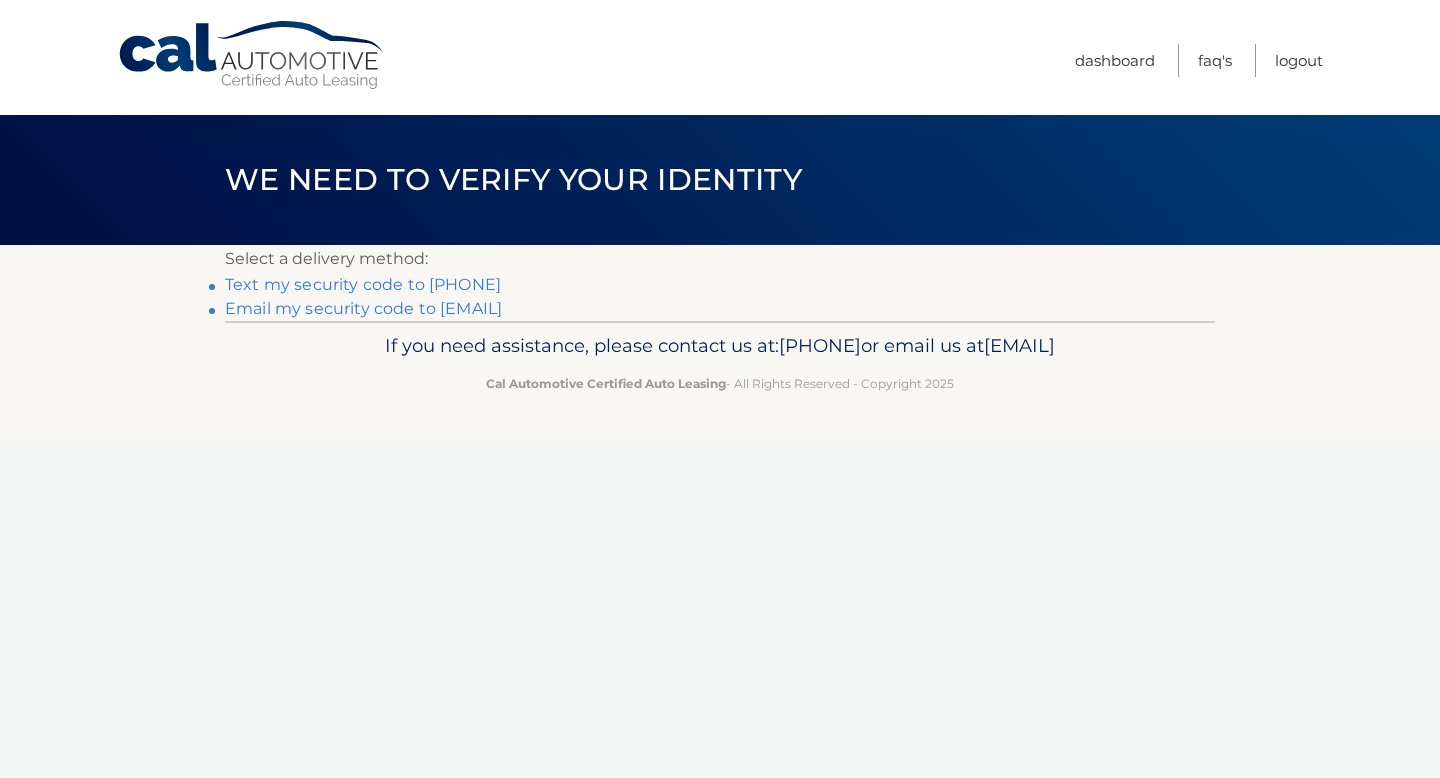 scroll, scrollTop: 0, scrollLeft: 0, axis: both 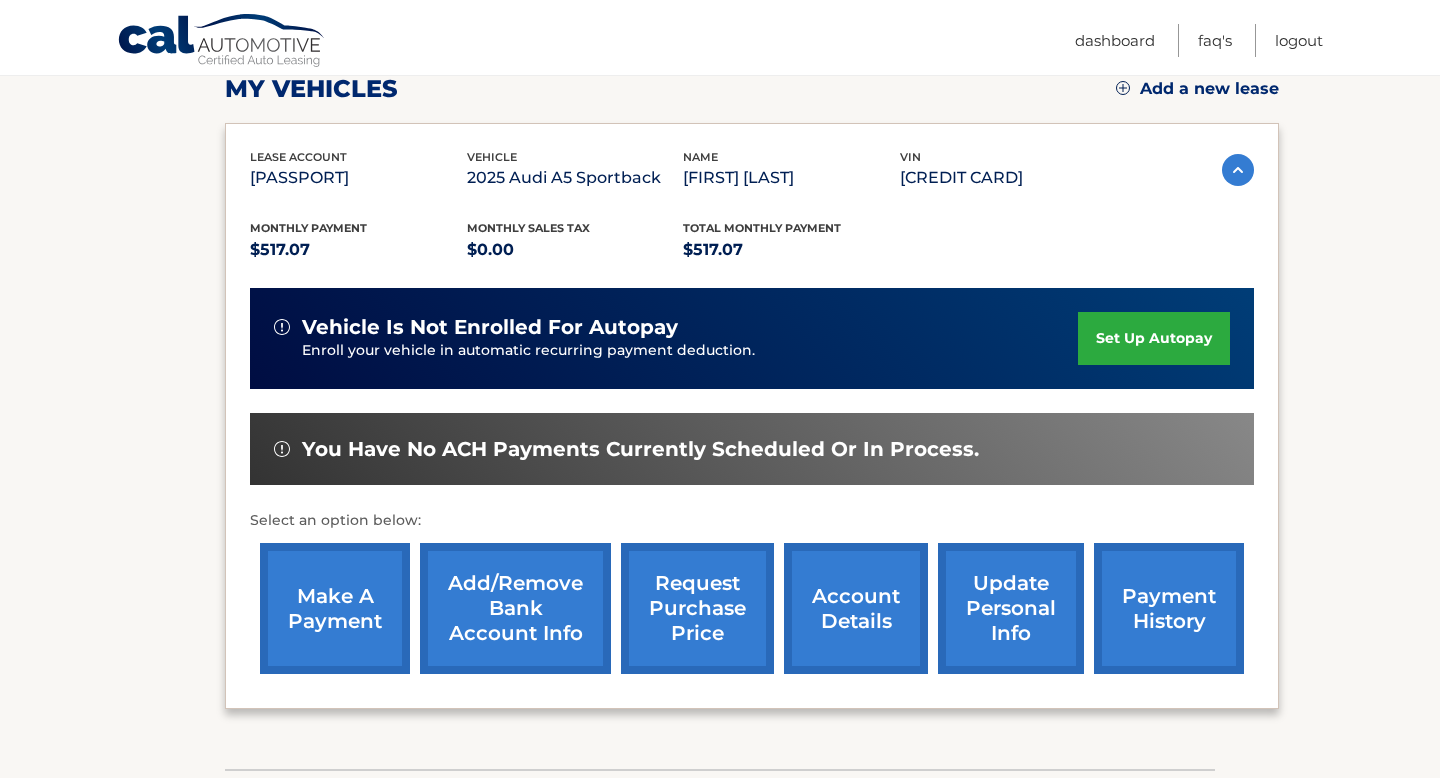 click on "make a payment" at bounding box center [335, 608] 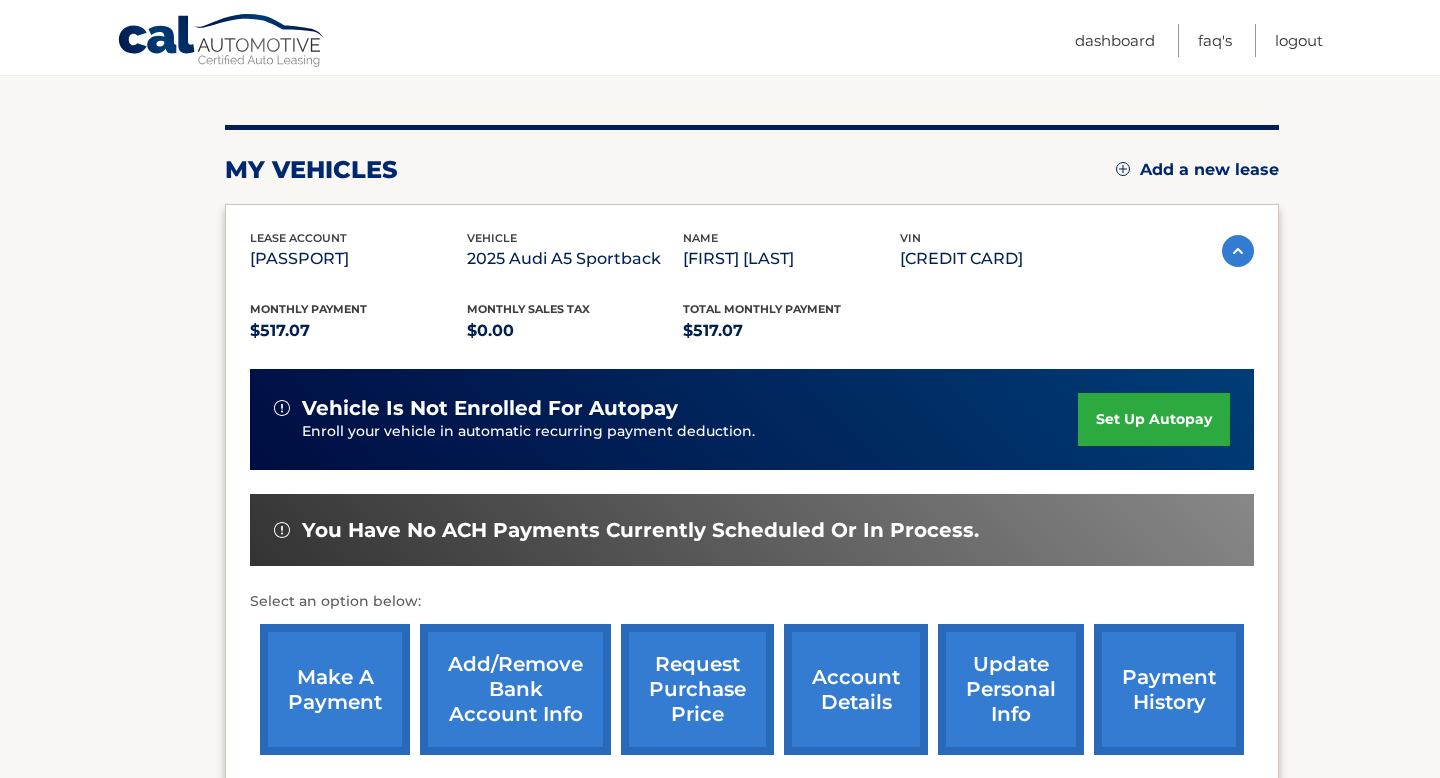 scroll, scrollTop: 350, scrollLeft: 0, axis: vertical 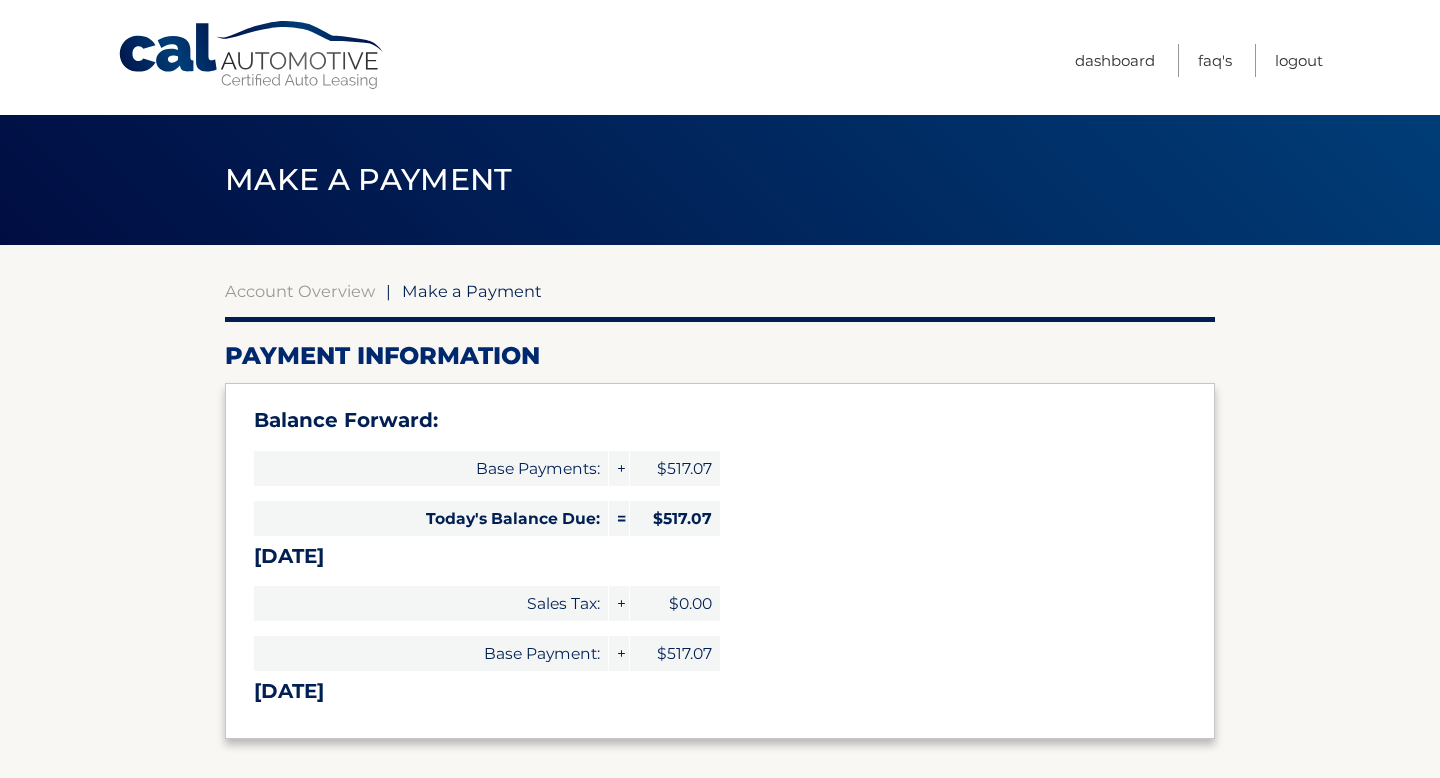 select on "[UUID]" 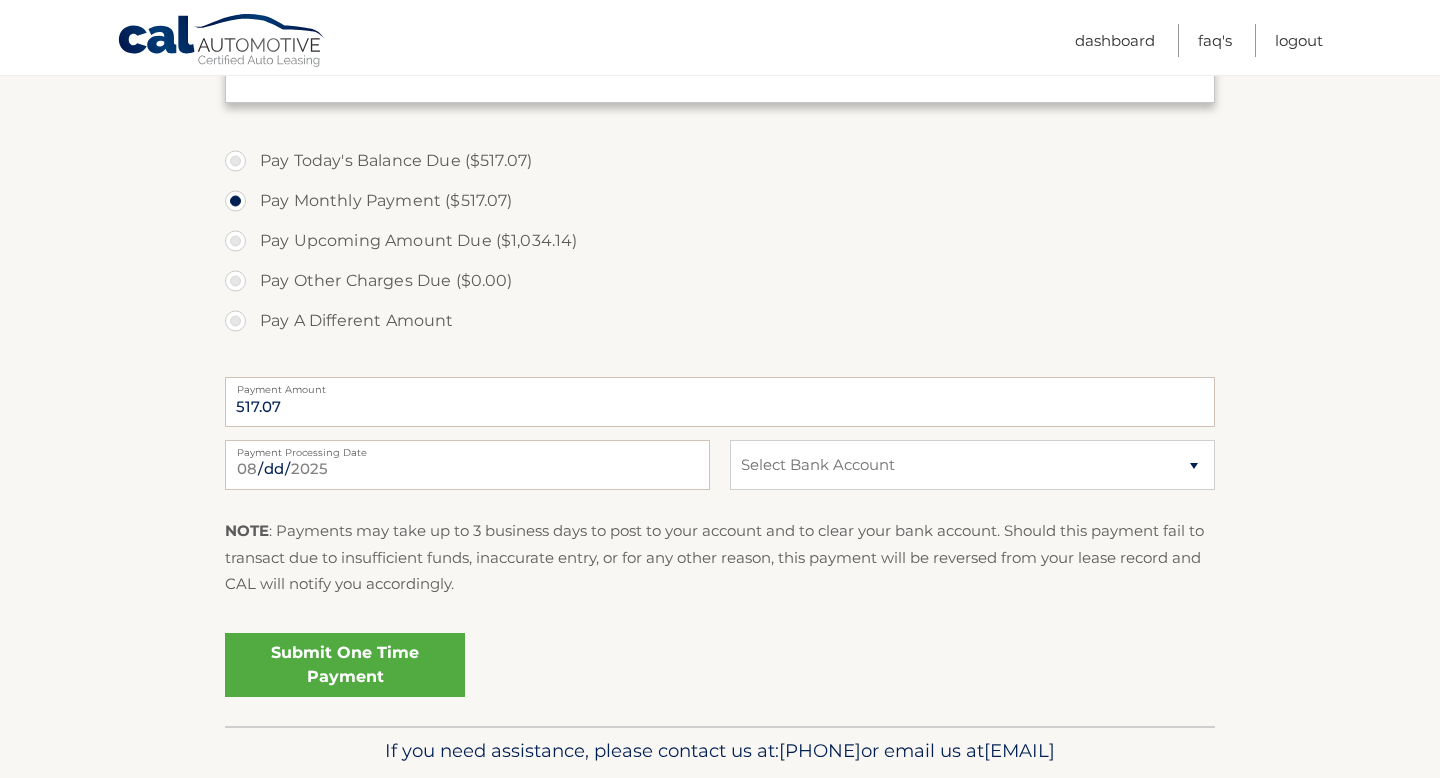scroll, scrollTop: 643, scrollLeft: 0, axis: vertical 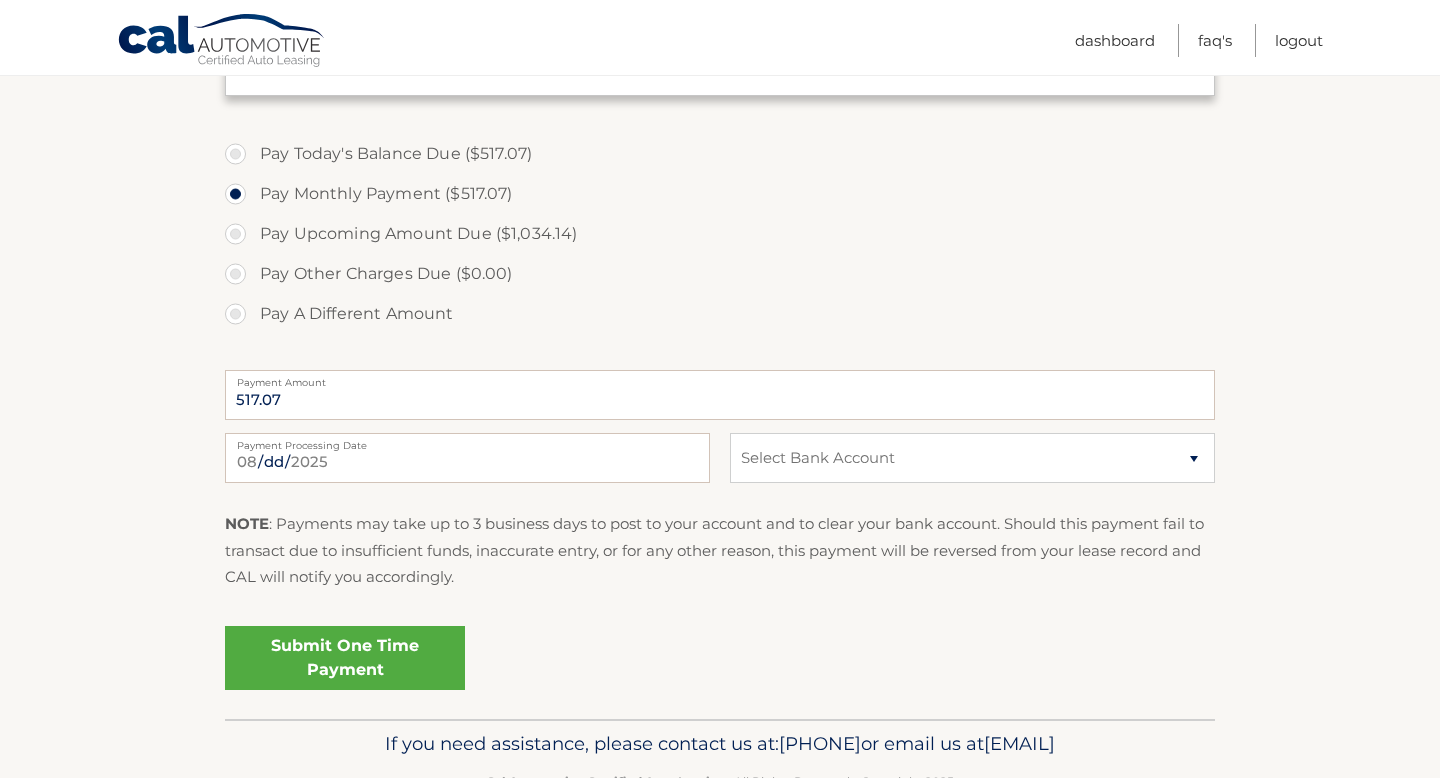 click on "Submit One Time Payment" at bounding box center [345, 658] 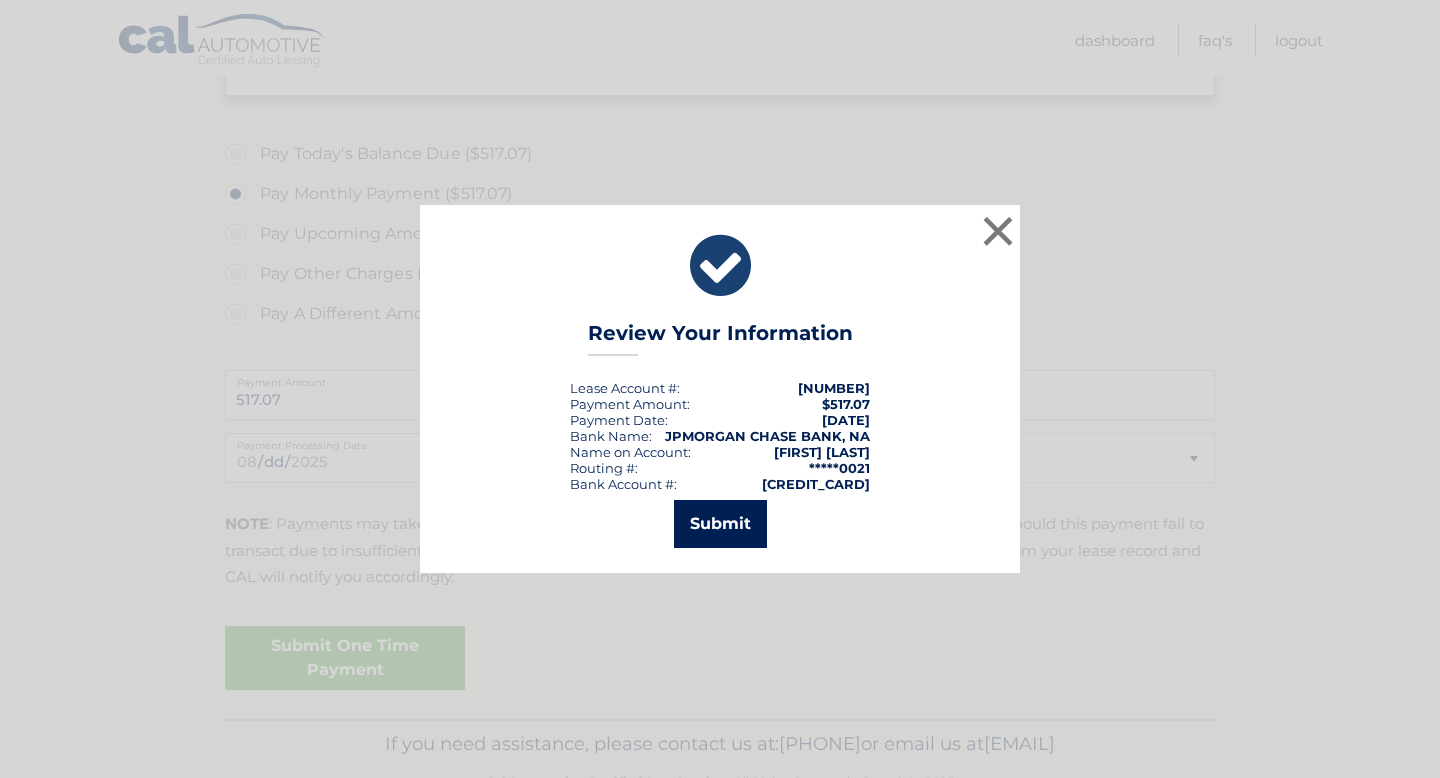 click on "Submit" at bounding box center [720, 524] 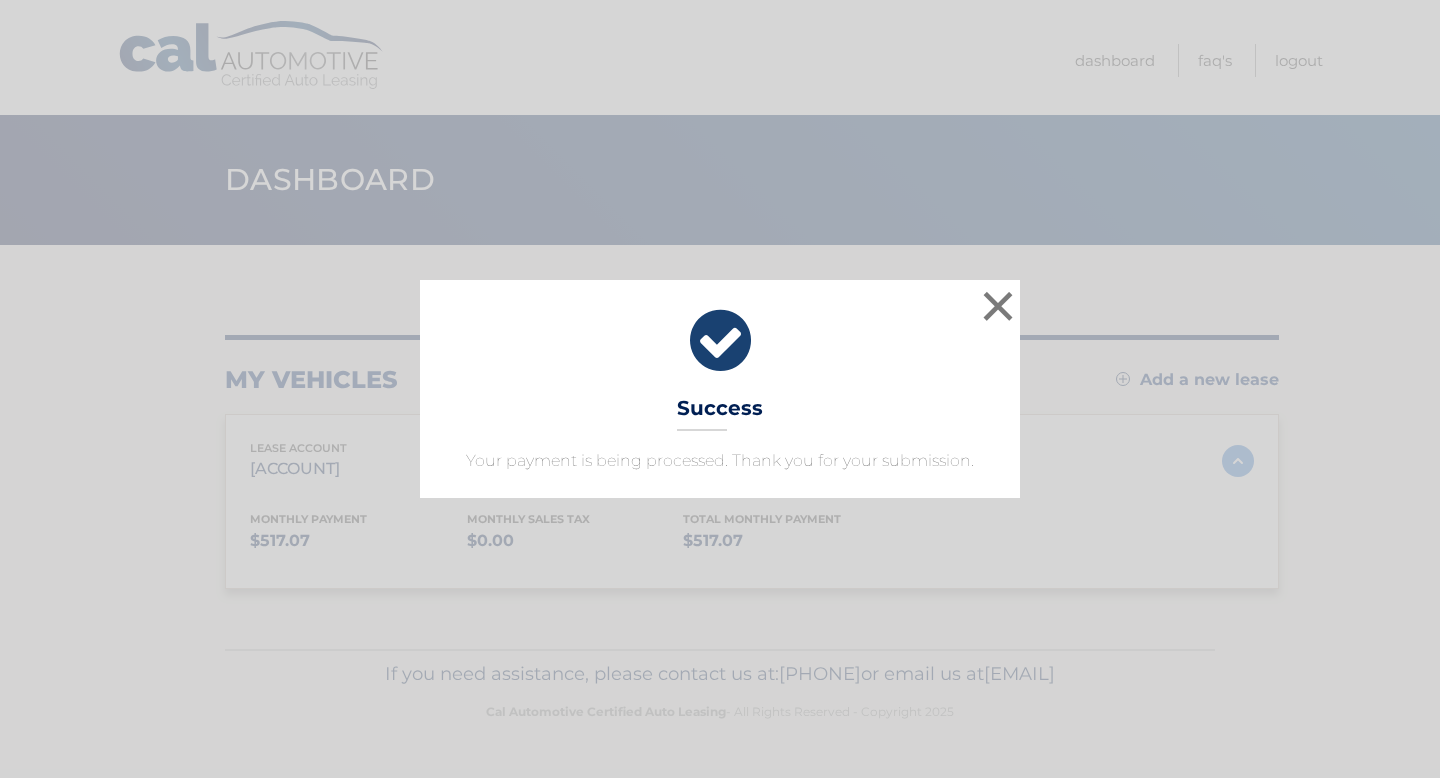 scroll, scrollTop: 0, scrollLeft: 0, axis: both 